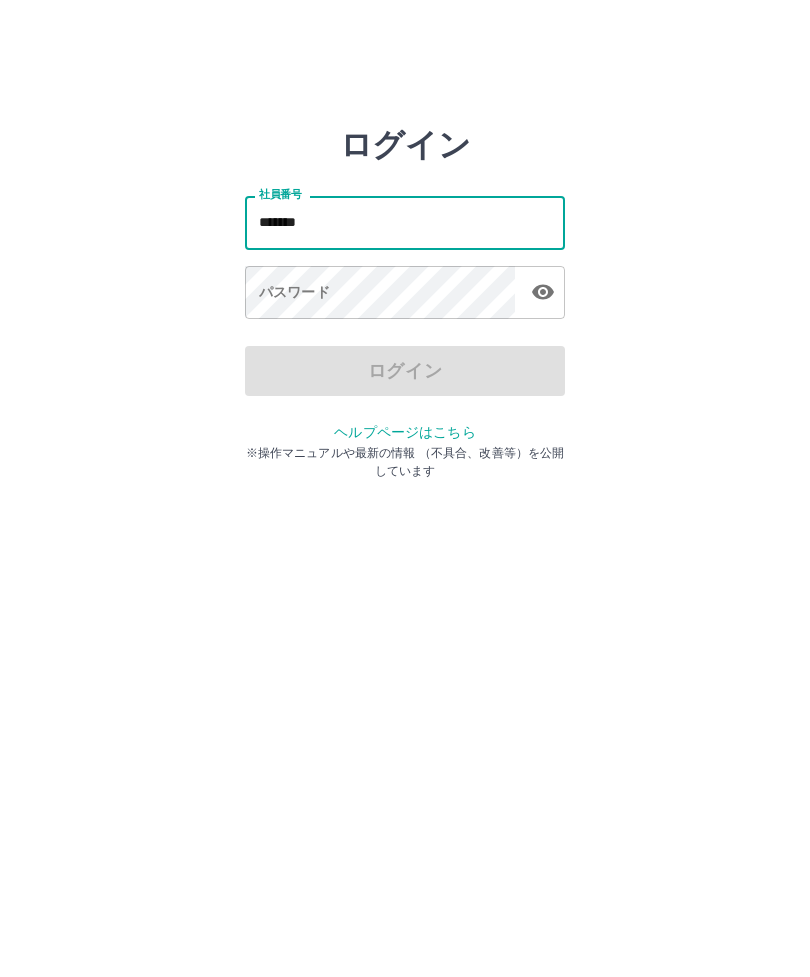 scroll, scrollTop: 0, scrollLeft: 0, axis: both 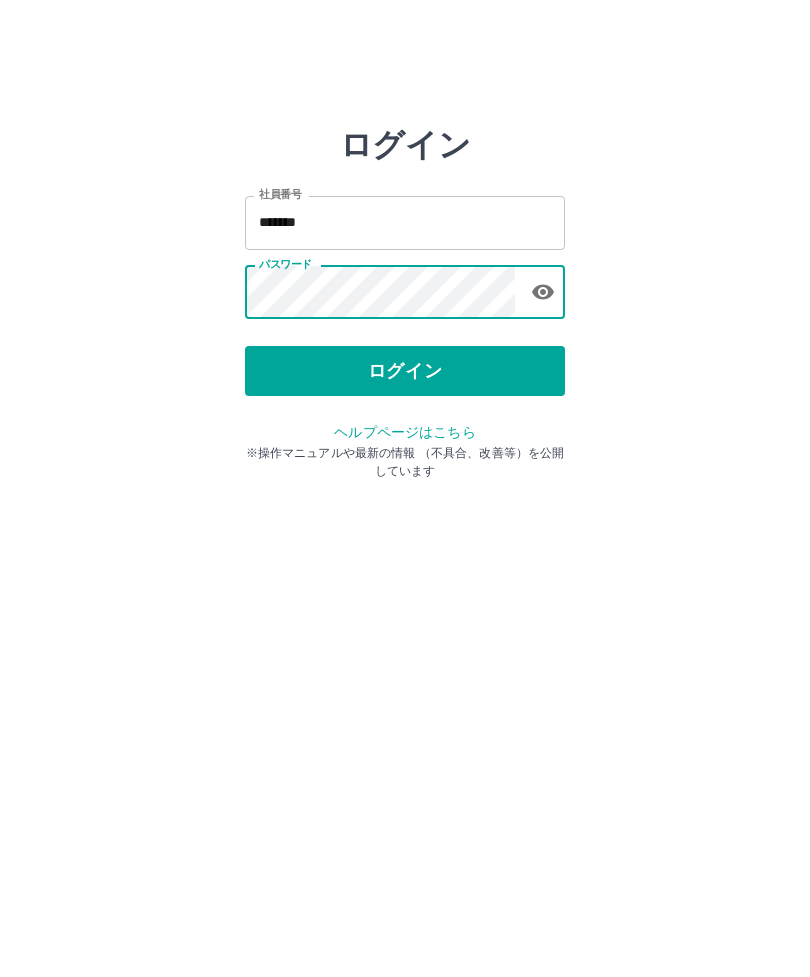click on "ログイン" at bounding box center (405, 371) 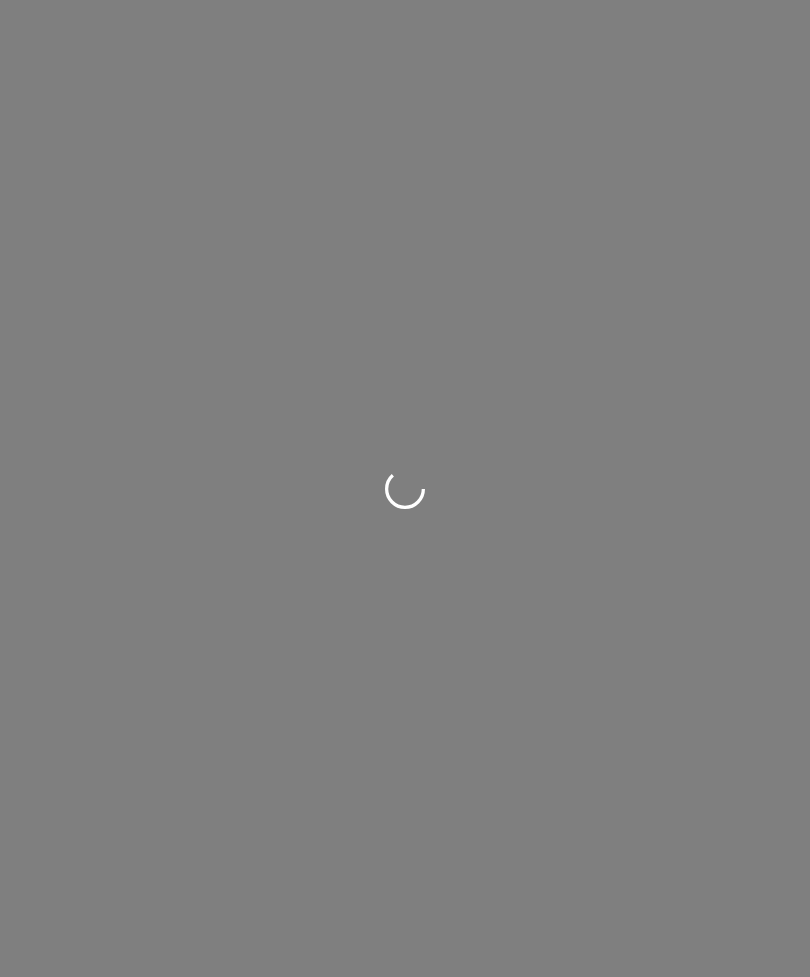 scroll, scrollTop: 0, scrollLeft: 0, axis: both 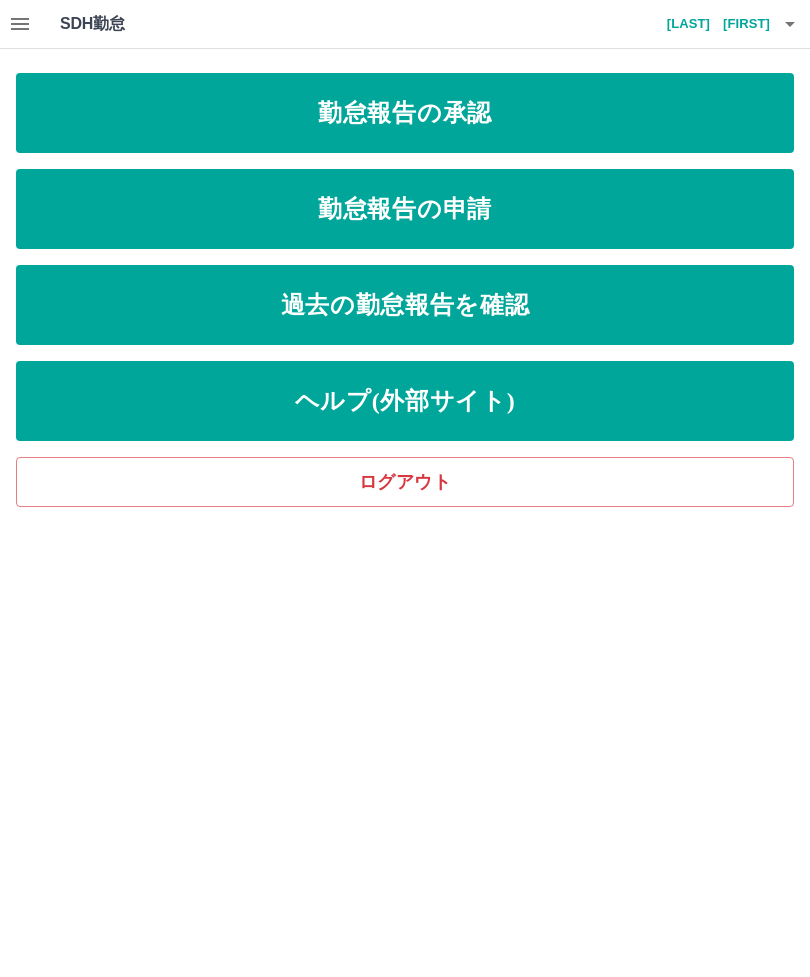 click on "勤怠報告の申請" at bounding box center (405, 209) 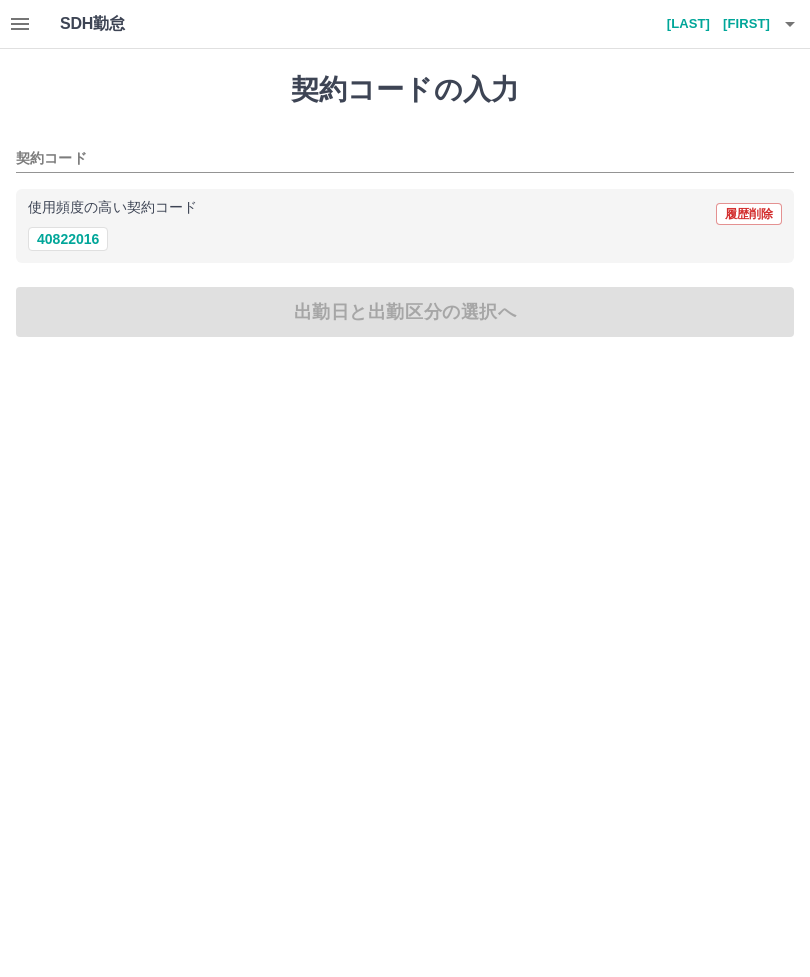 click on "40822016" at bounding box center [68, 239] 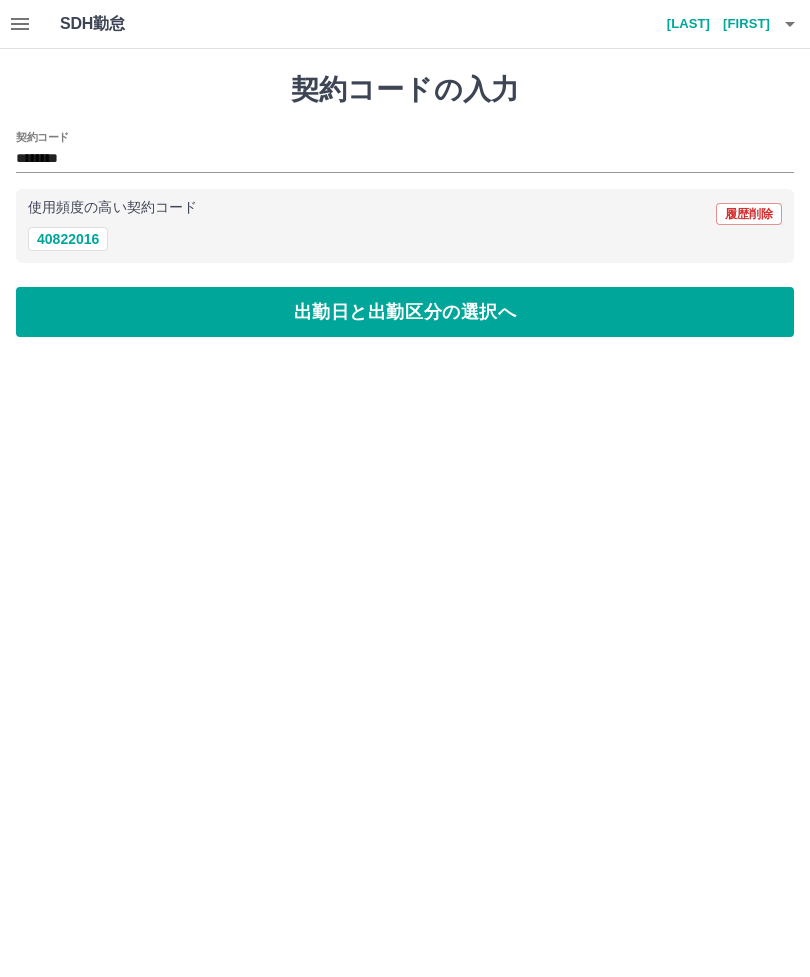 click on "出勤日と出勤区分の選択へ" at bounding box center (405, 312) 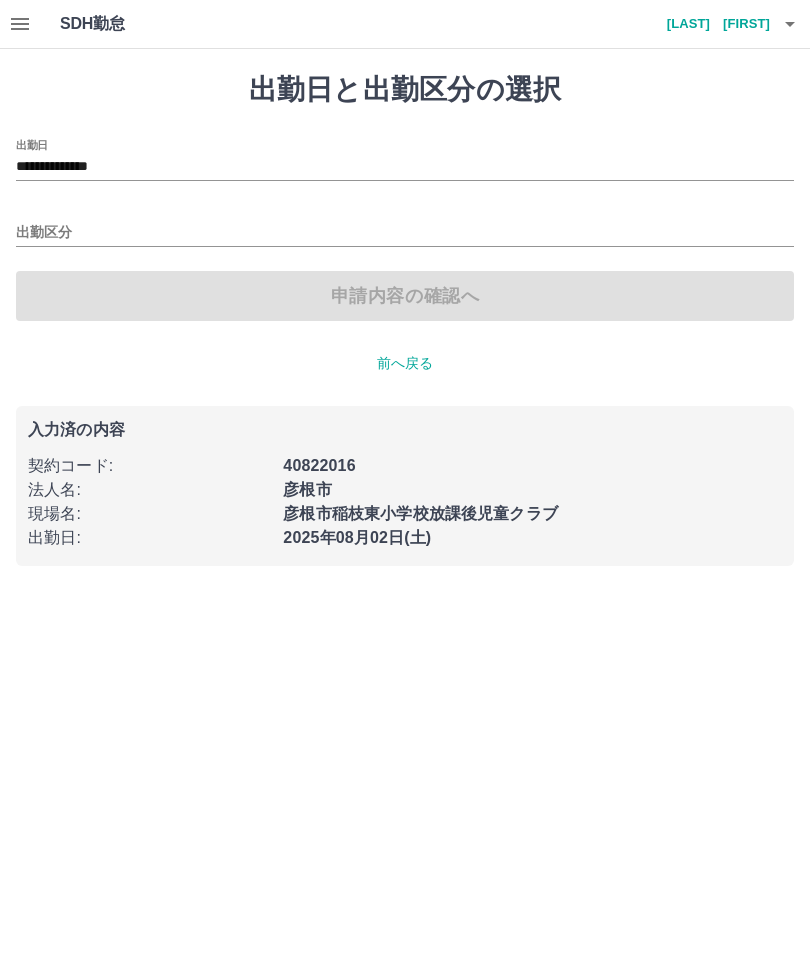 click on "出勤区分" at bounding box center (405, 233) 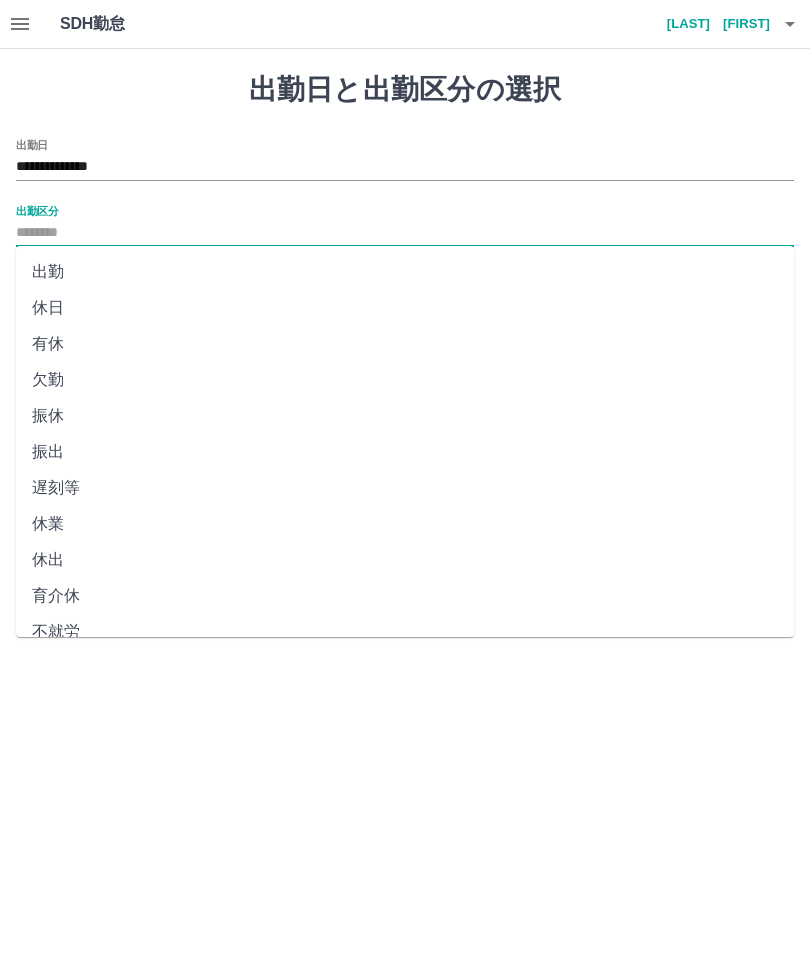 click on "出勤" at bounding box center (405, 272) 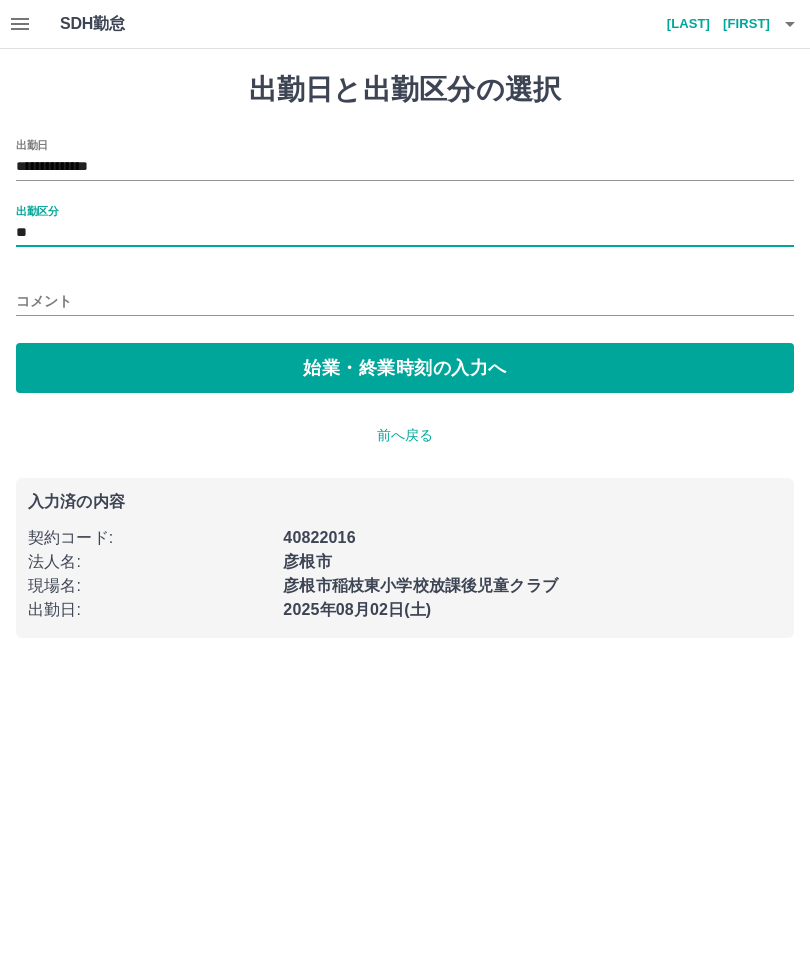 click on "始業・終業時刻の入力へ" at bounding box center [405, 368] 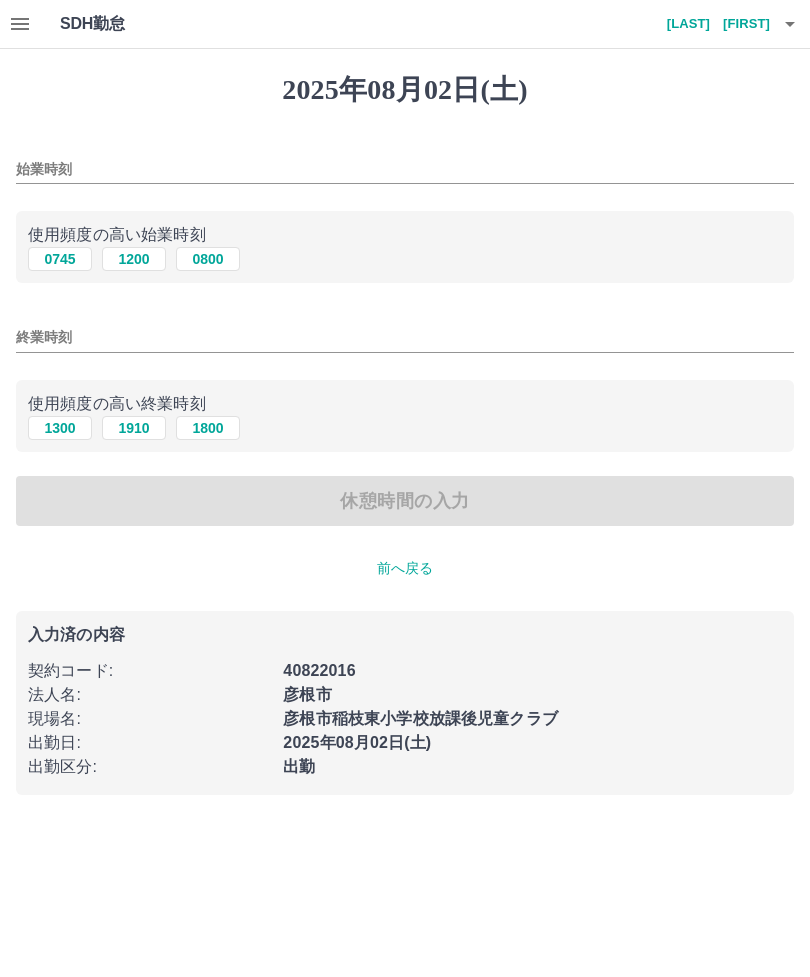 click on "始業時刻" at bounding box center [405, 169] 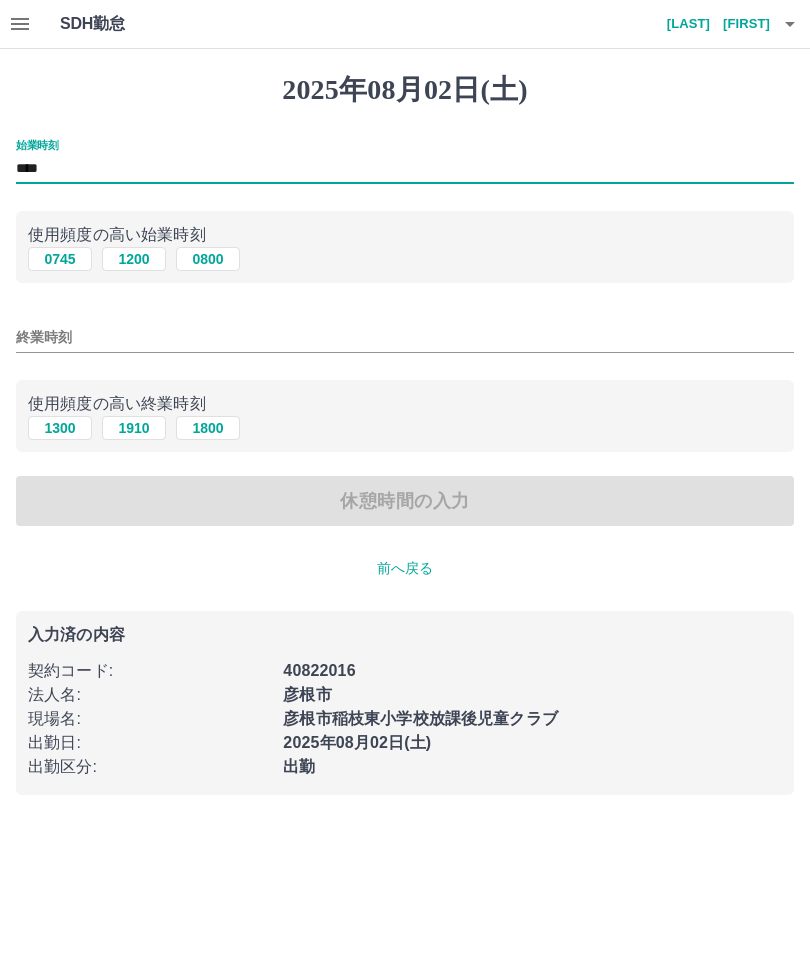 type on "****" 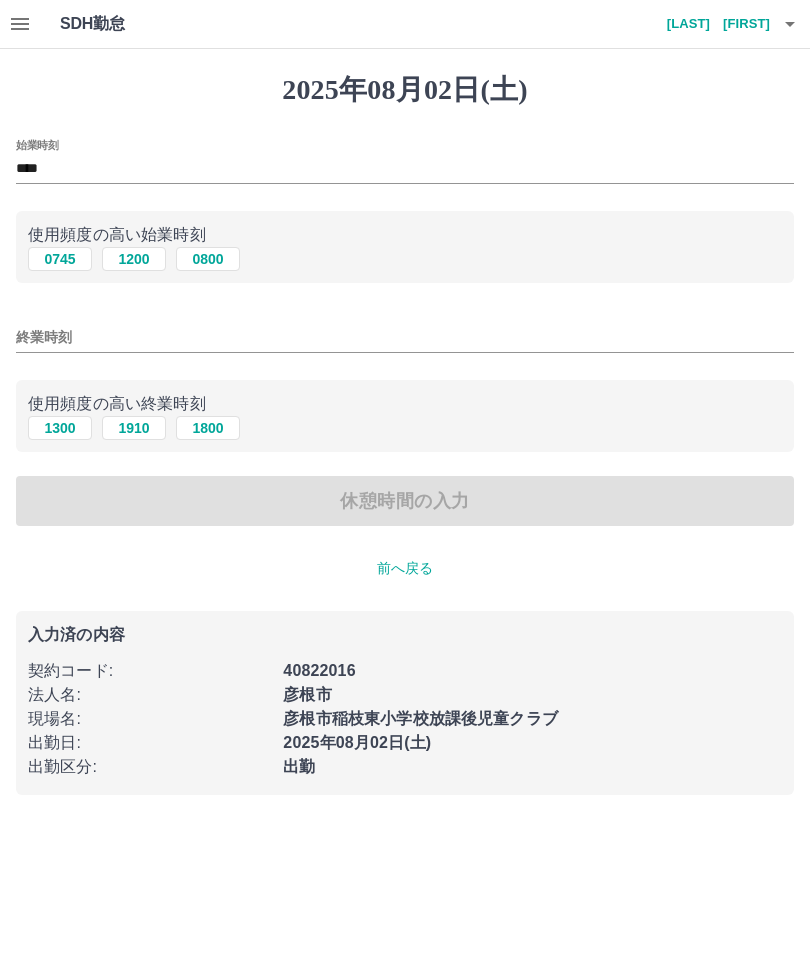 click on "1800" at bounding box center [208, 428] 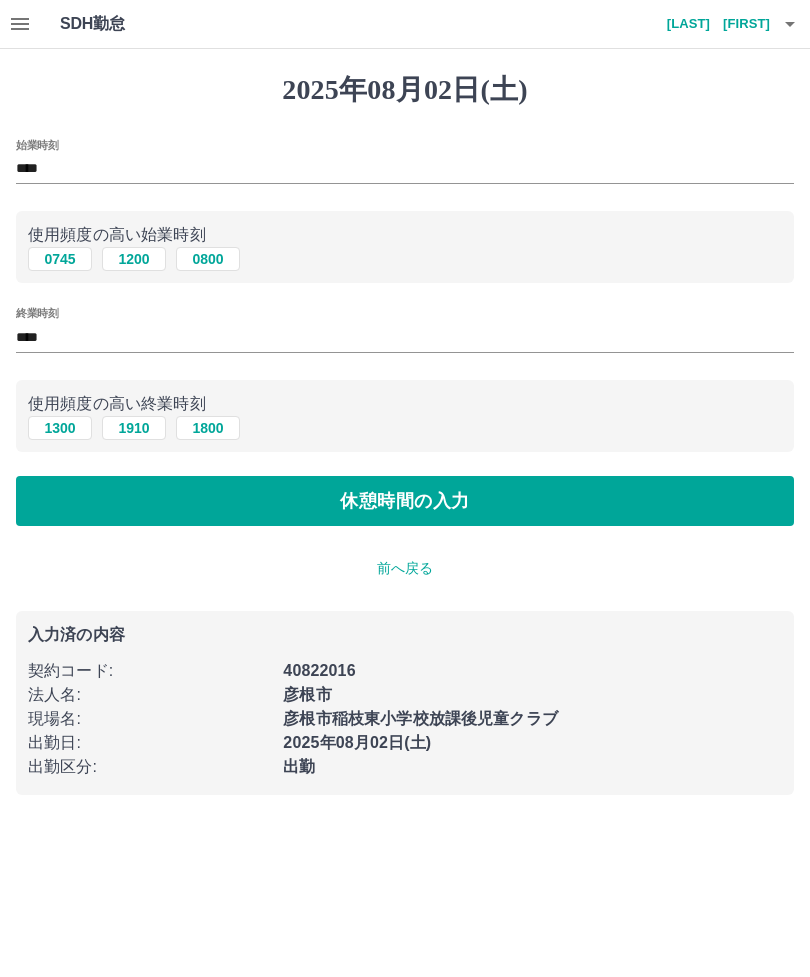 click on "休憩時間の入力" at bounding box center [405, 501] 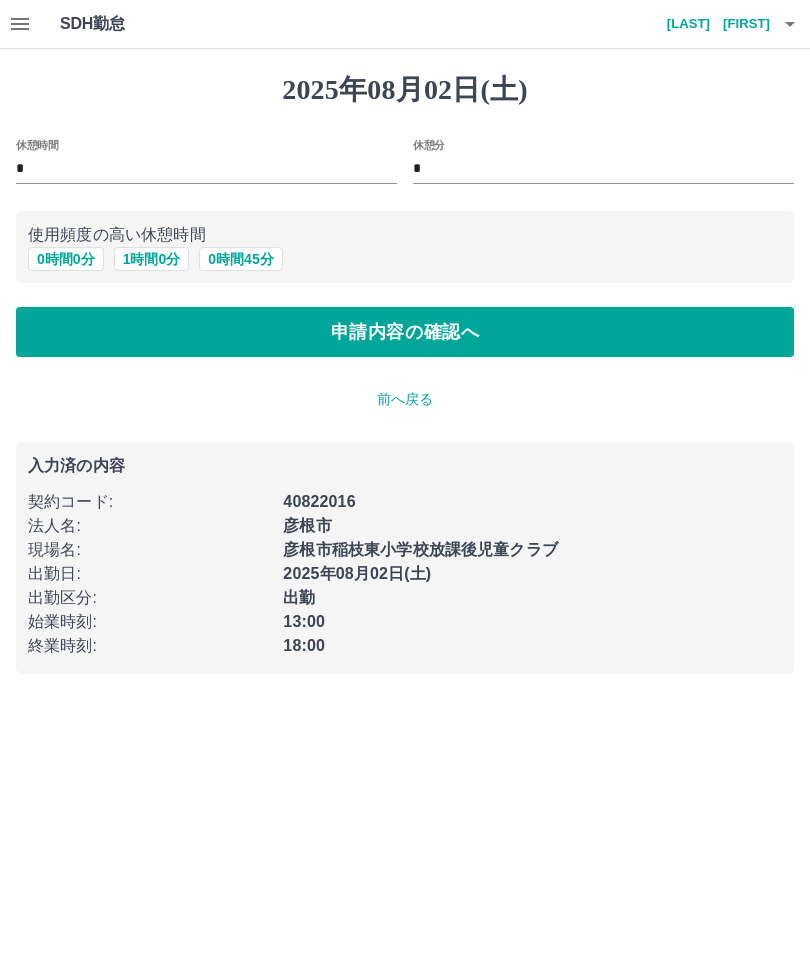 click on "申請内容の確認へ" at bounding box center [405, 332] 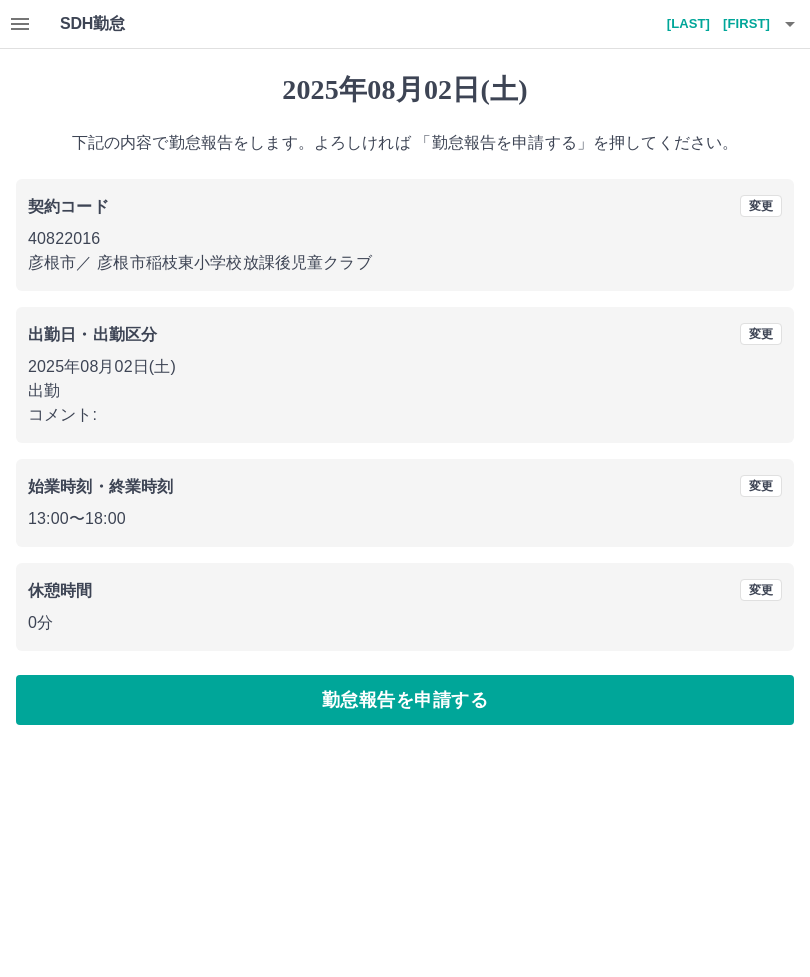 click on "勤怠報告を申請する" at bounding box center (405, 700) 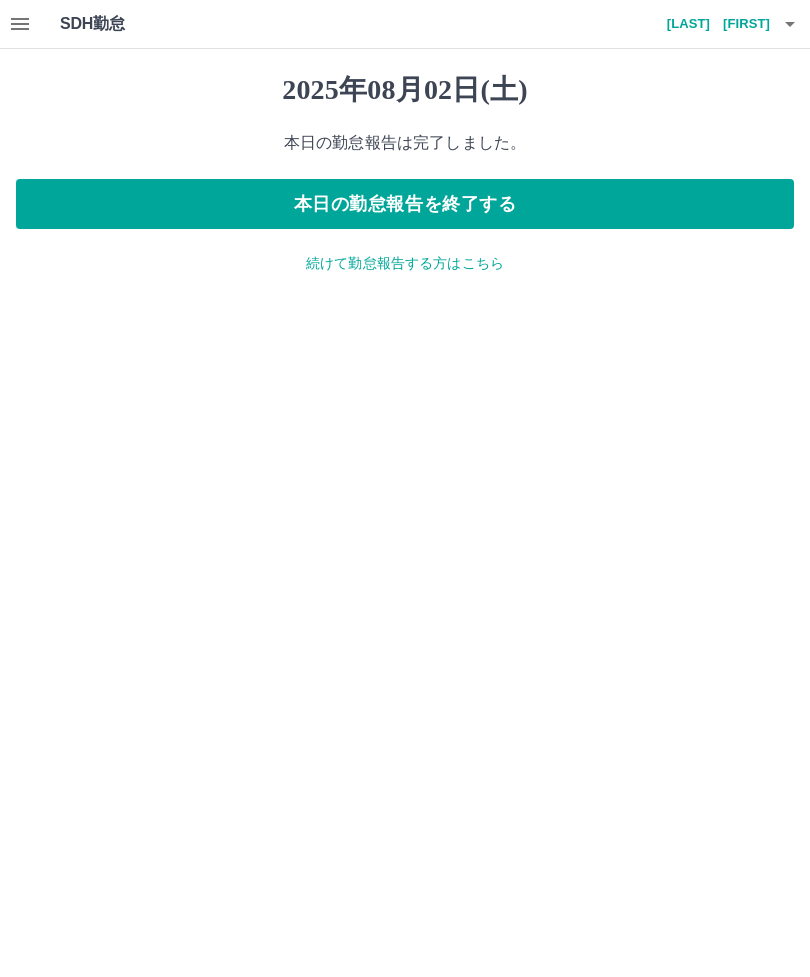click on "本日の勤怠報告を終了する" at bounding box center (405, 204) 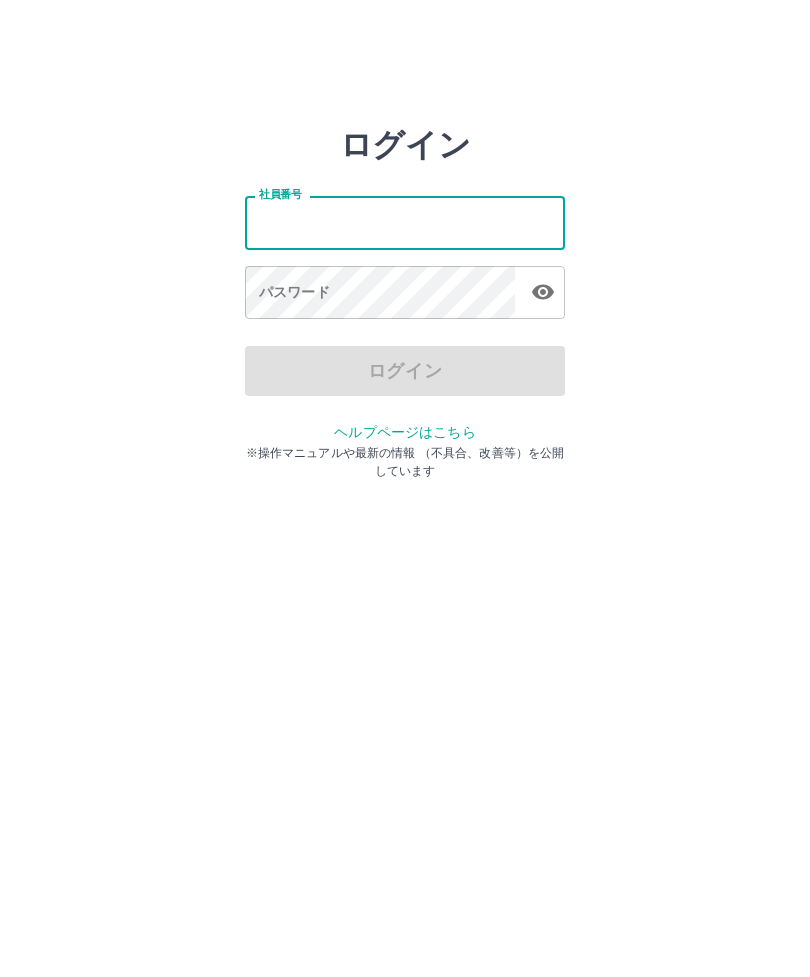 scroll, scrollTop: 0, scrollLeft: 0, axis: both 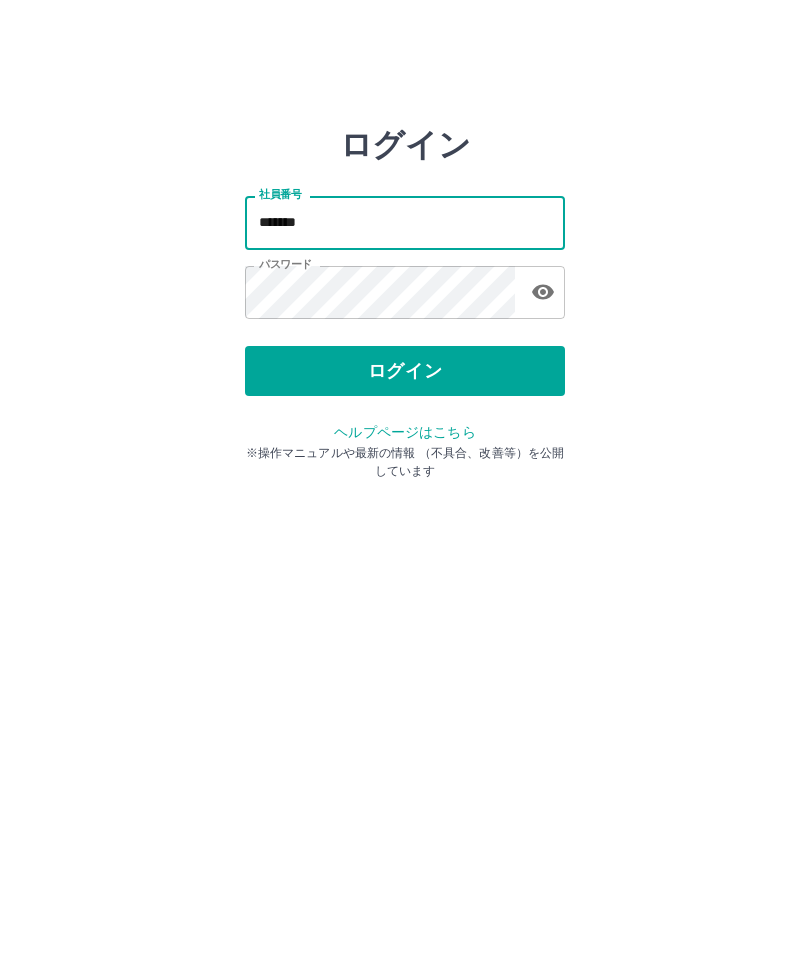 click on "ログイン" at bounding box center [405, 371] 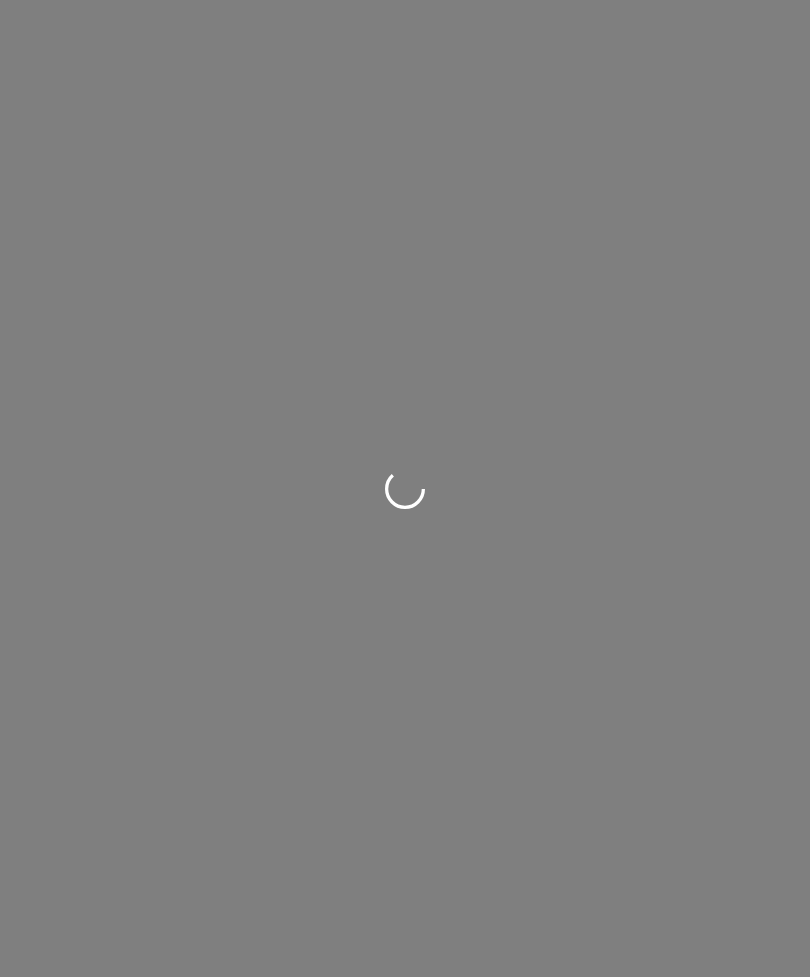 scroll, scrollTop: 0, scrollLeft: 0, axis: both 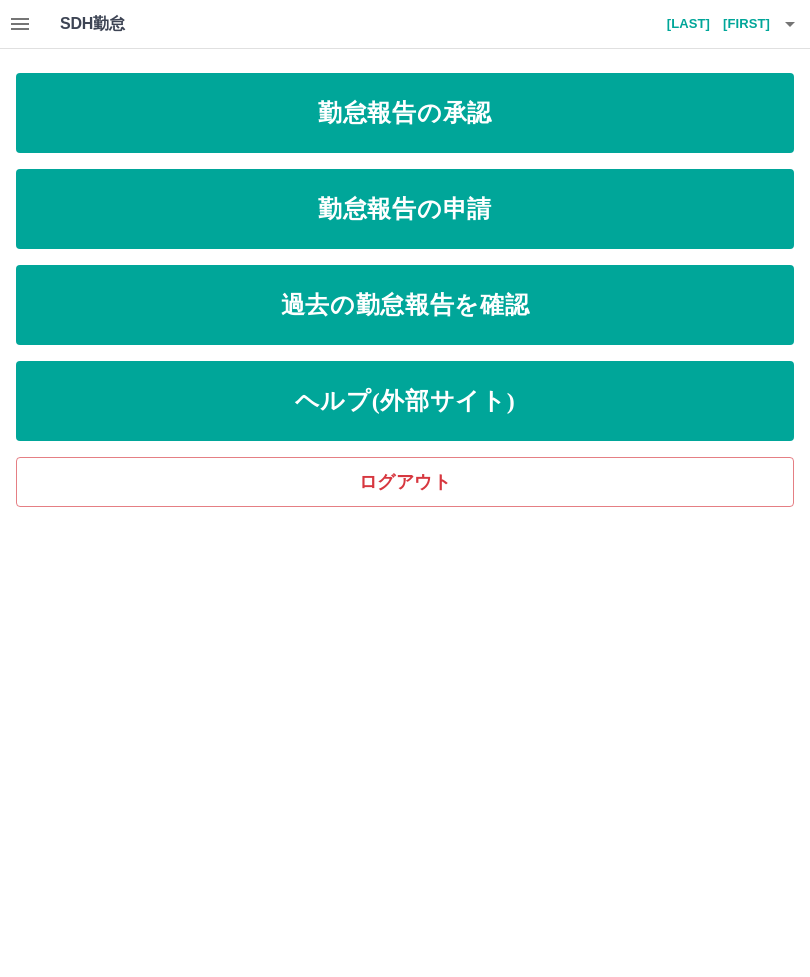 click on "勤怠報告の承認" at bounding box center (405, 113) 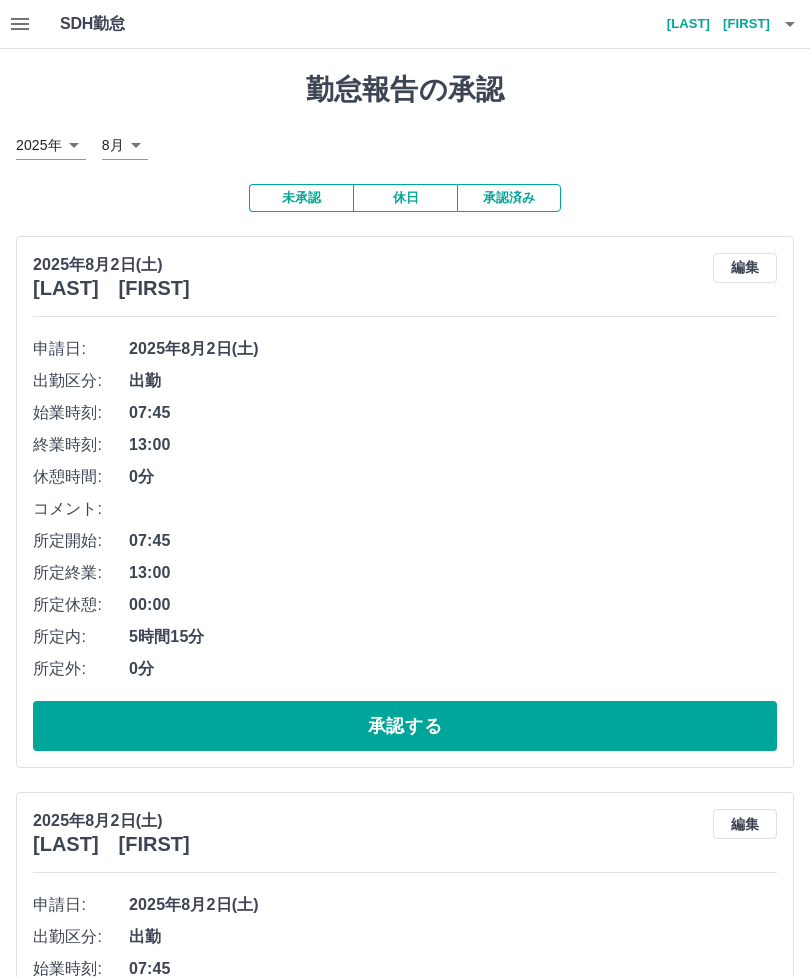 click on "承認する" at bounding box center (405, 726) 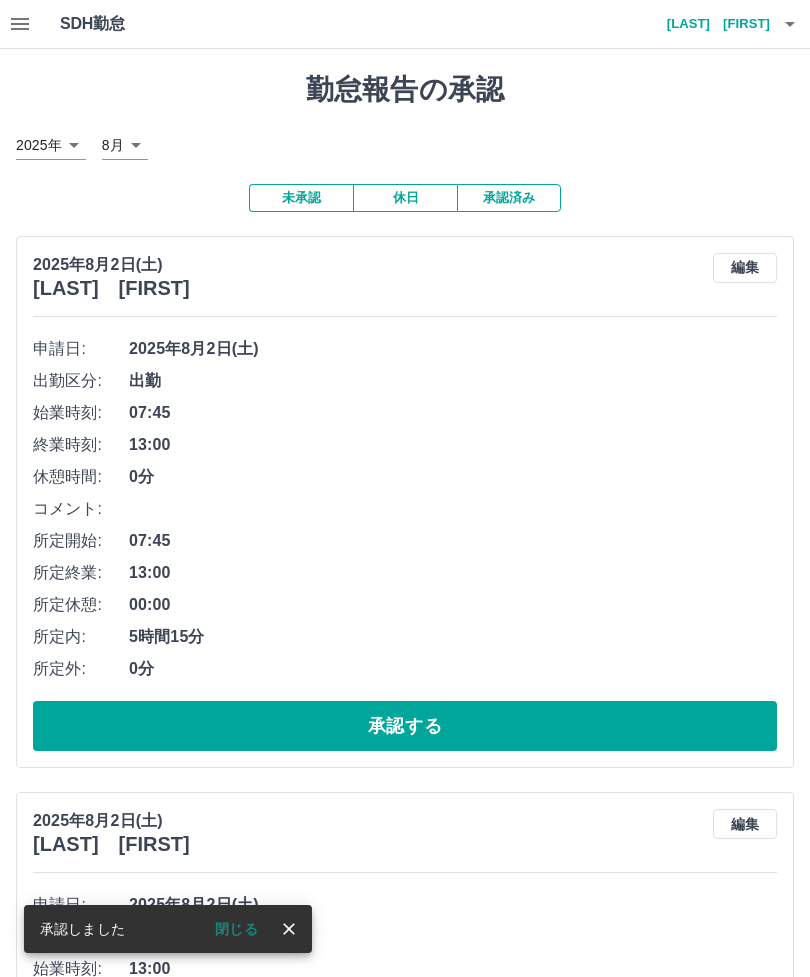 click on "承認する" at bounding box center (405, 726) 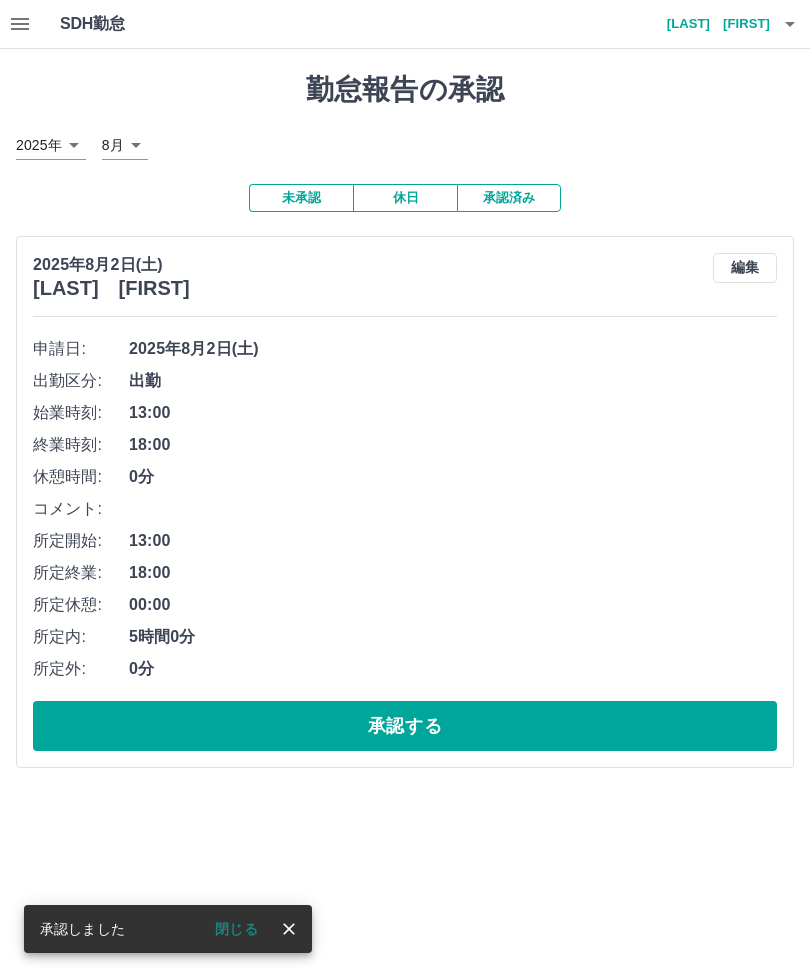 click on "承認する" at bounding box center [405, 726] 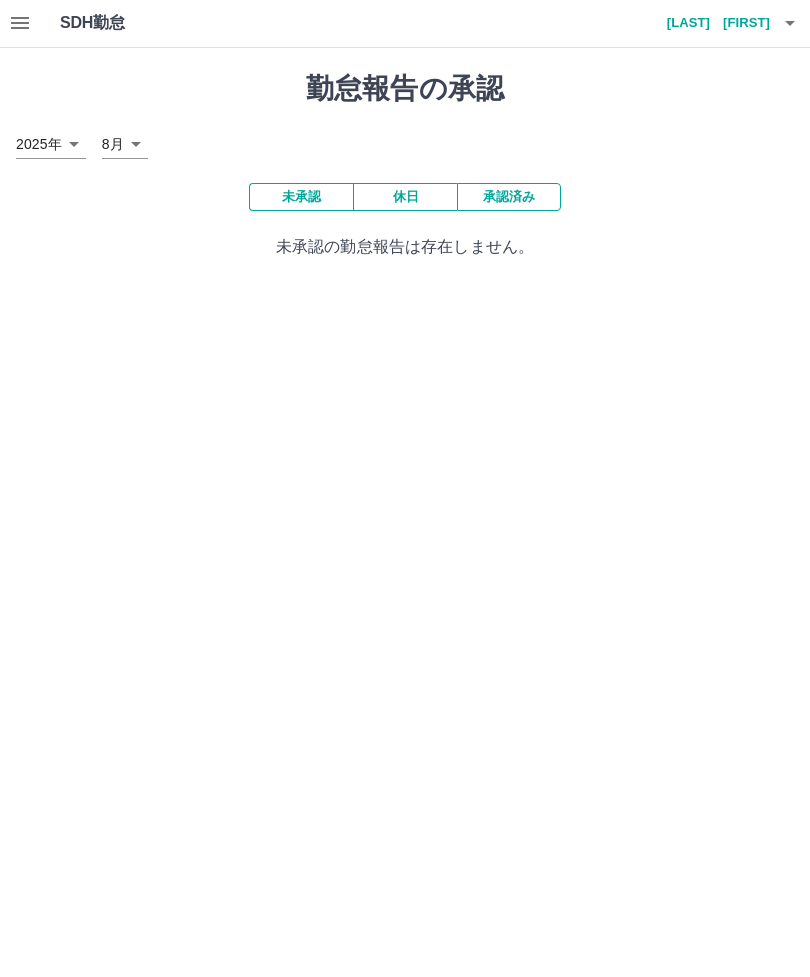 click on "田中　由美子" at bounding box center [710, 24] 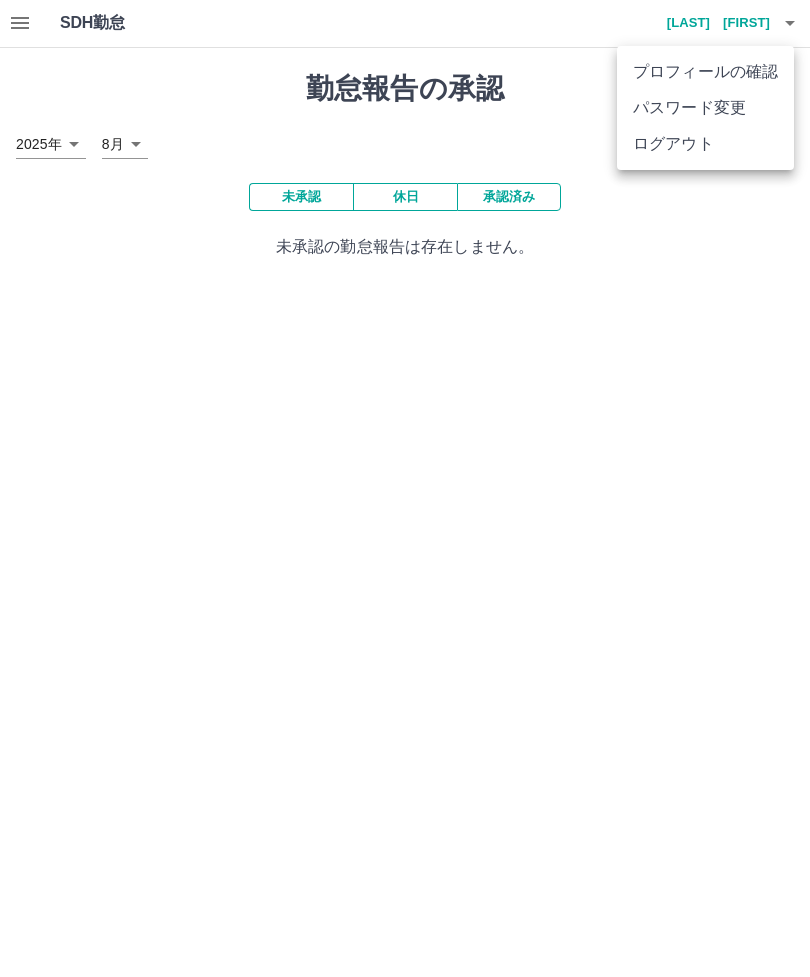 click on "ログアウト" at bounding box center (705, 145) 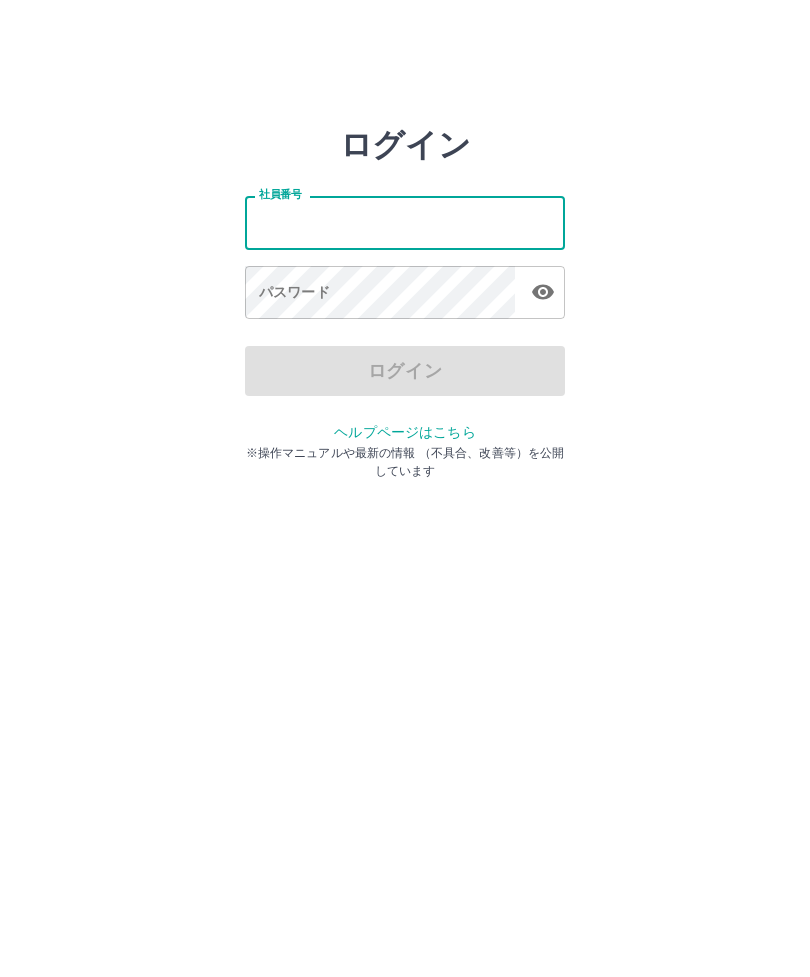 scroll, scrollTop: 0, scrollLeft: 0, axis: both 